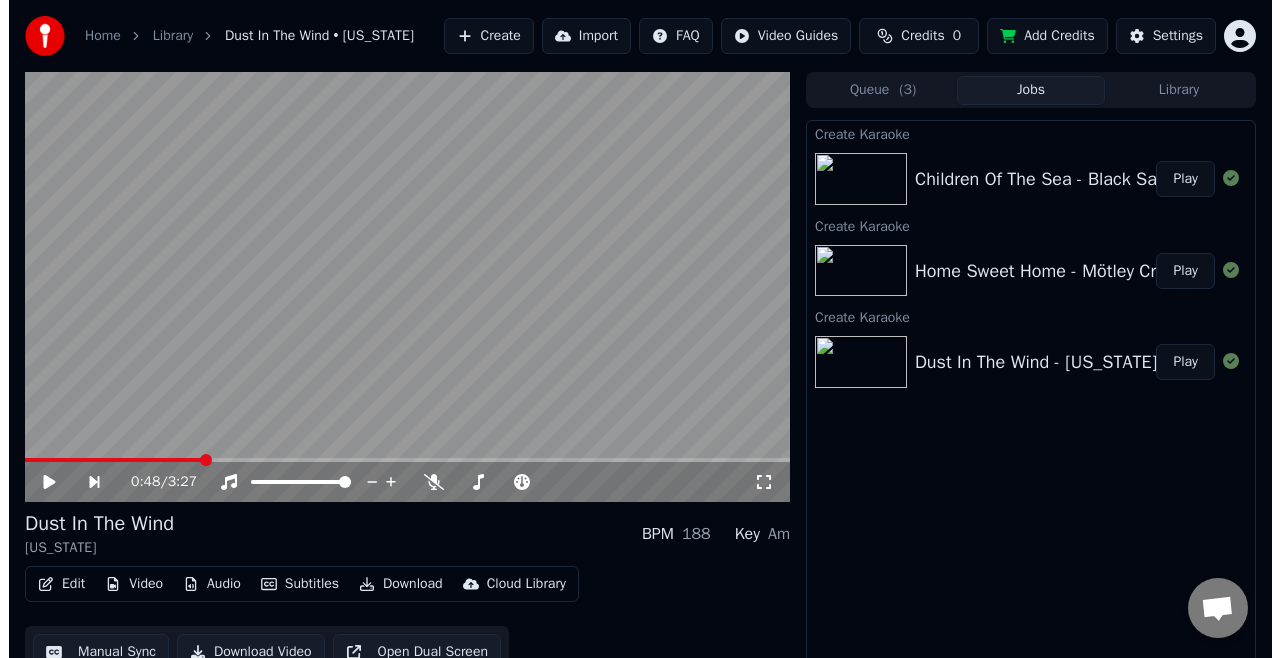 scroll, scrollTop: 0, scrollLeft: 0, axis: both 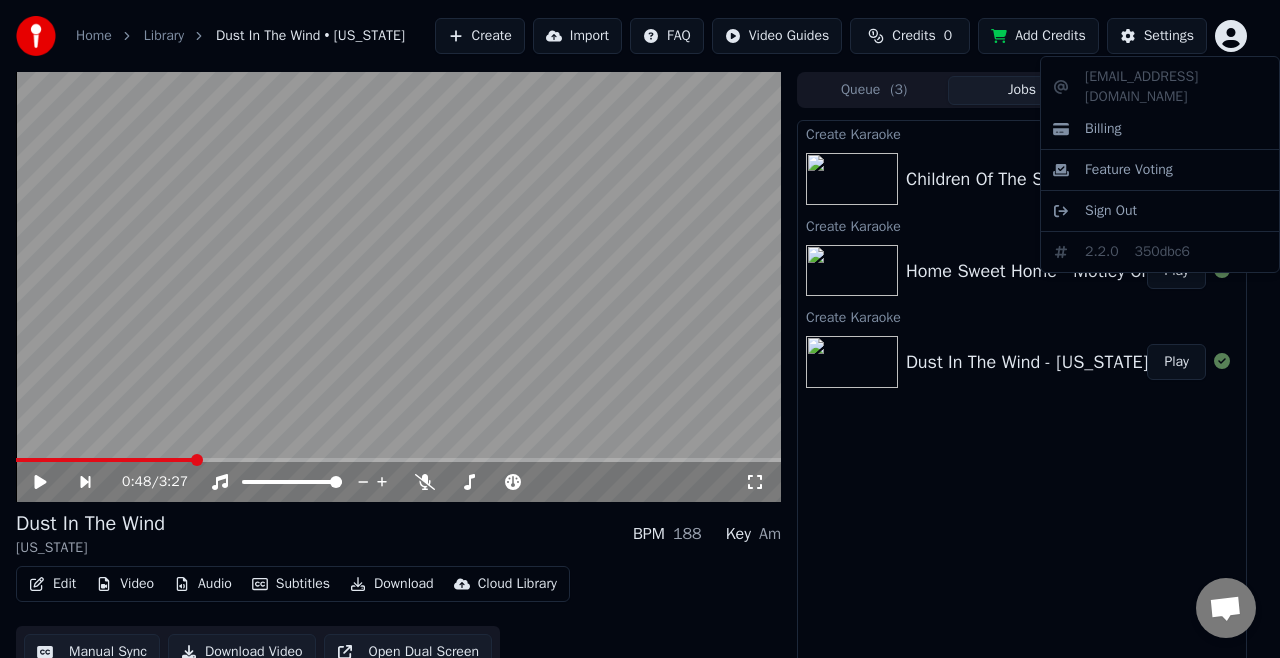 click on "Home Library Dust In The Wind • [US_STATE] Create Import FAQ Video Guides Credits 0 Add Credits Settings 0:48  /  3:27 Dust In The Wind [US_STATE] BPM 188 Key Am Edit Video Audio Subtitles Download Cloud Library Manual Sync Download Video Open Dual Screen Queue ( 3 ) Jobs Library Create Karaoke Children Of The Sea - Black Sabbath Play Create Karaoke Home Sweet Home - Mötley Crüe Play Create Karaoke Dust In The Wind - [US_STATE] Play [EMAIL_ADDRESS][DOMAIN_NAME] Billing Feature Voting Sign Out 2.2.0 350dbc6" at bounding box center [640, 329] 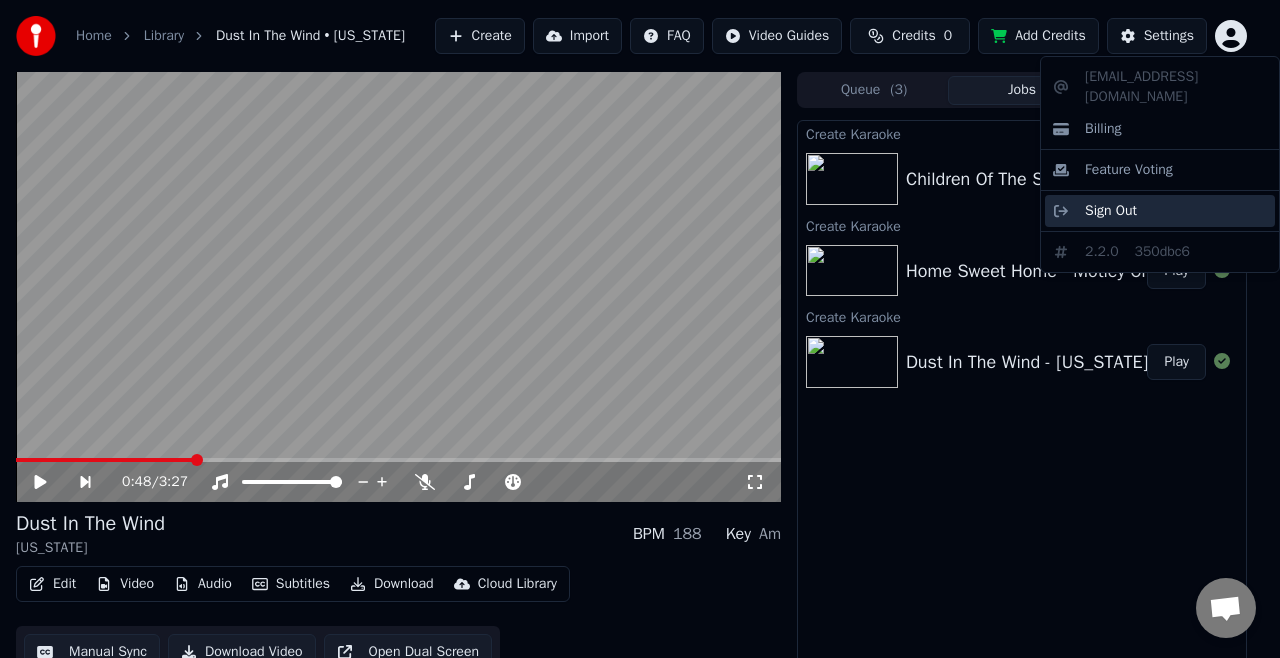 click on "Sign Out" at bounding box center [1160, 211] 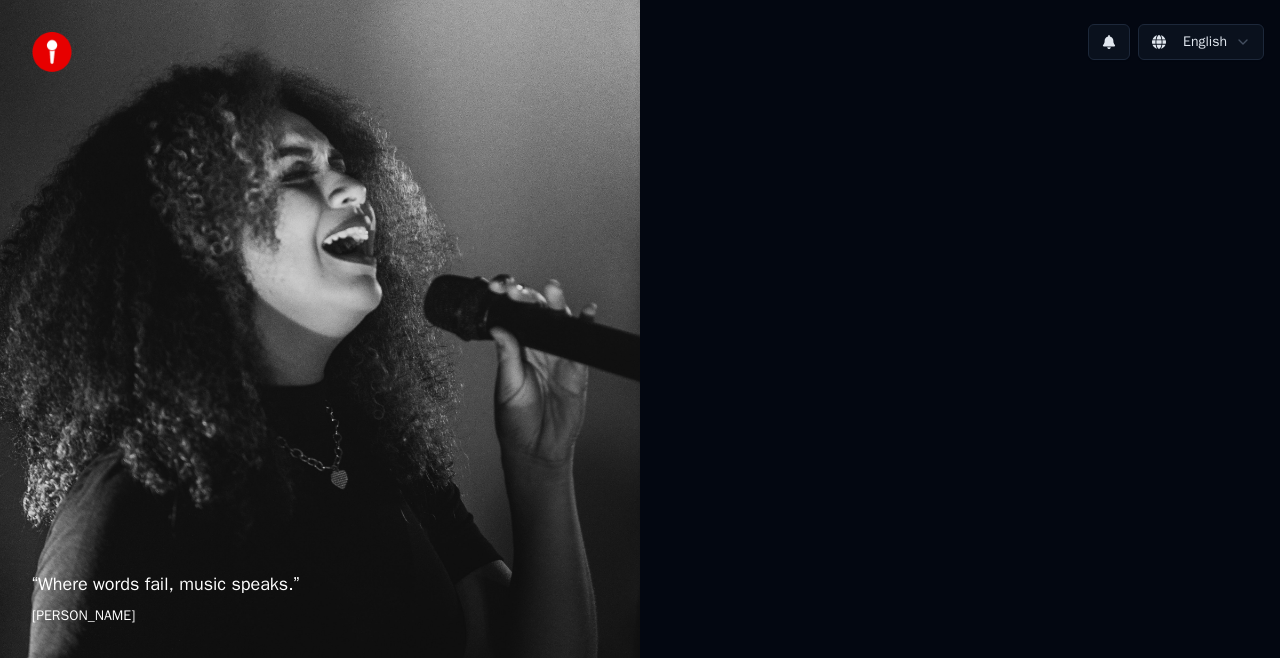 scroll, scrollTop: 0, scrollLeft: 0, axis: both 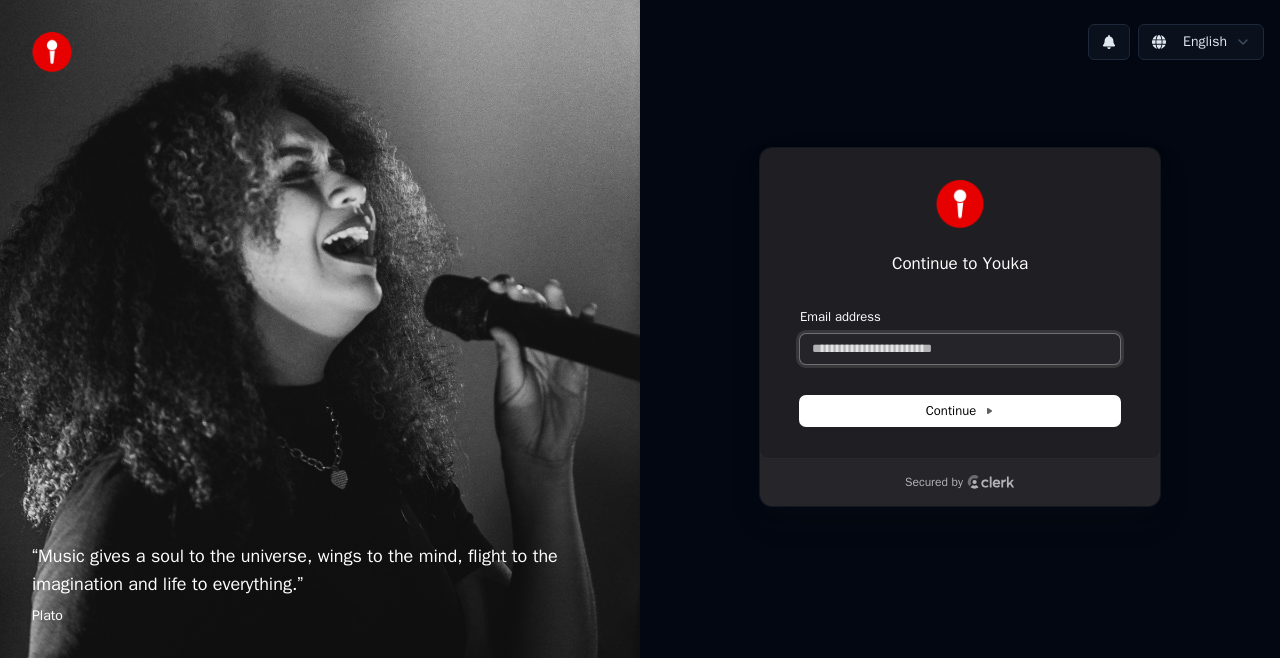 click on "Email address" at bounding box center [960, 349] 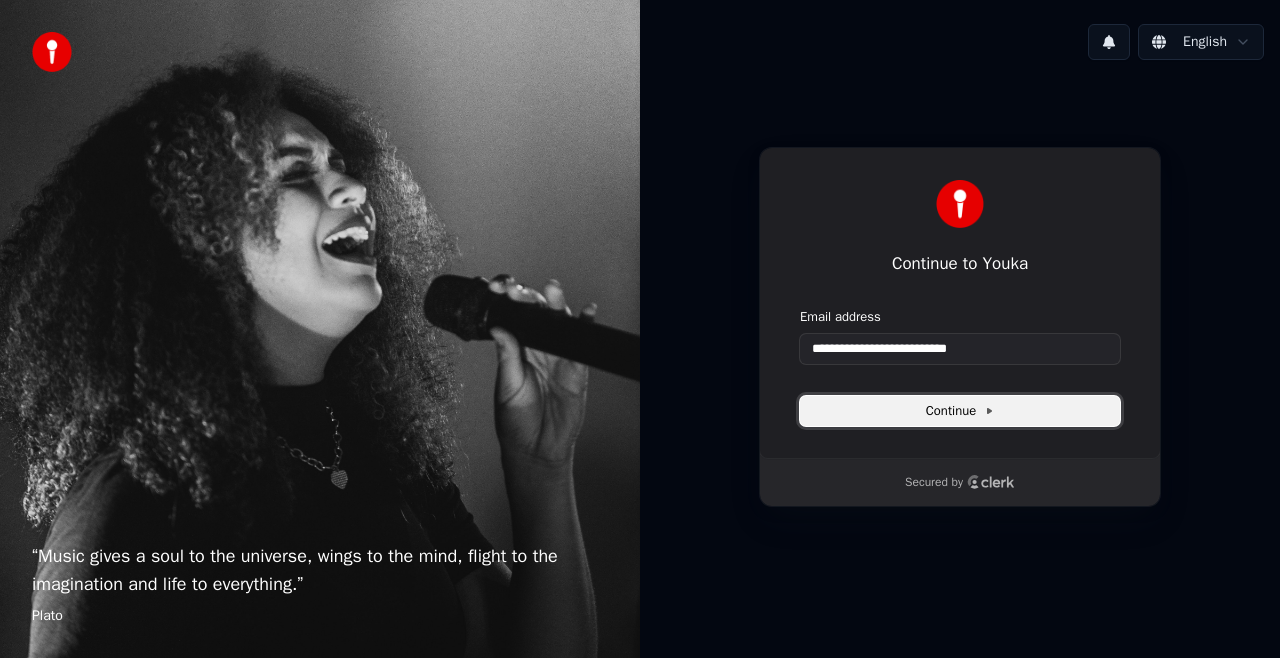 click on "Continue" at bounding box center (960, 411) 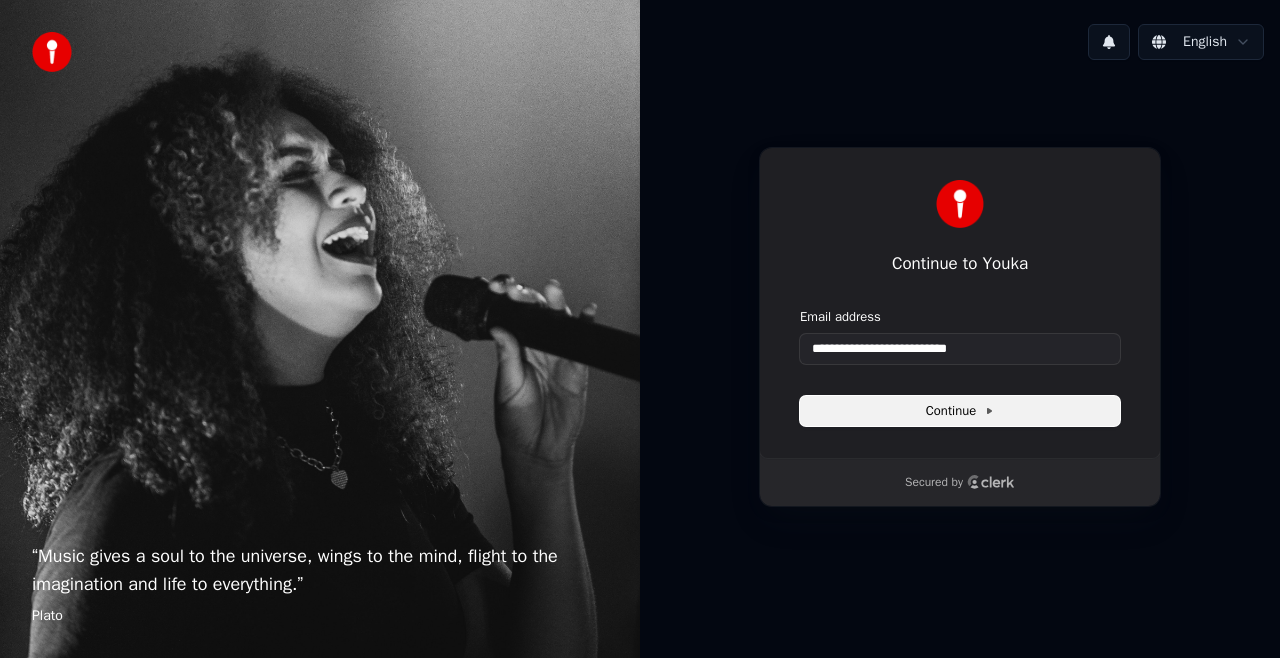 type on "**********" 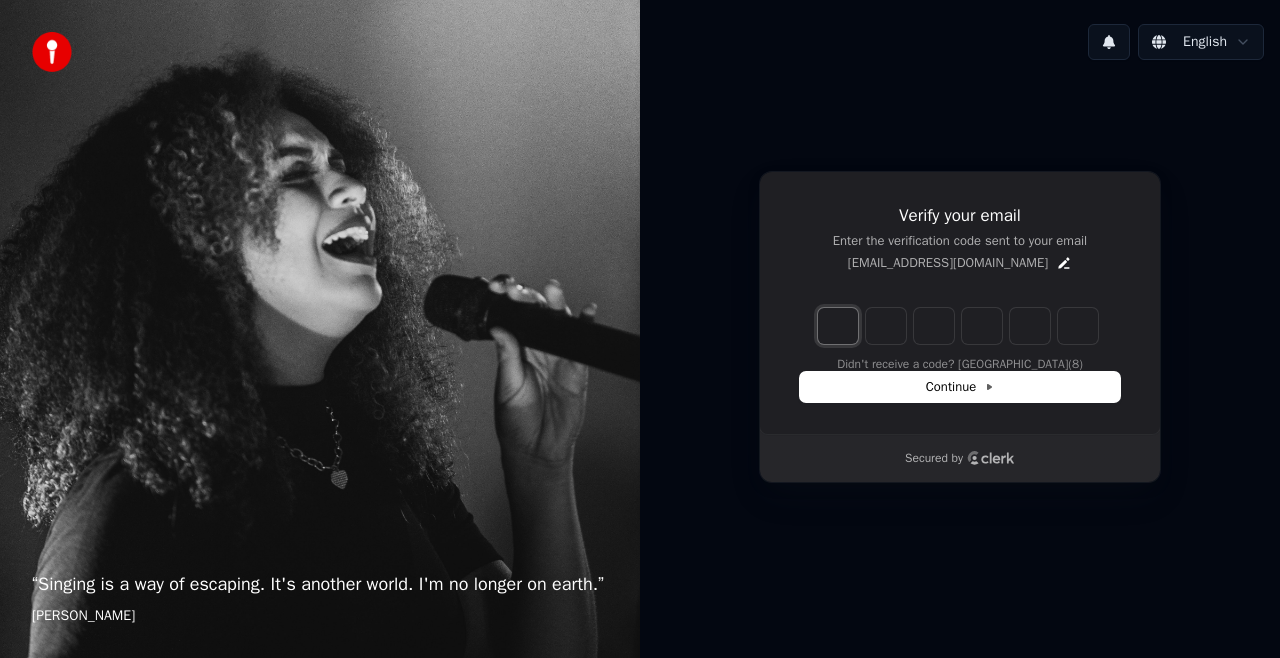 type on "*" 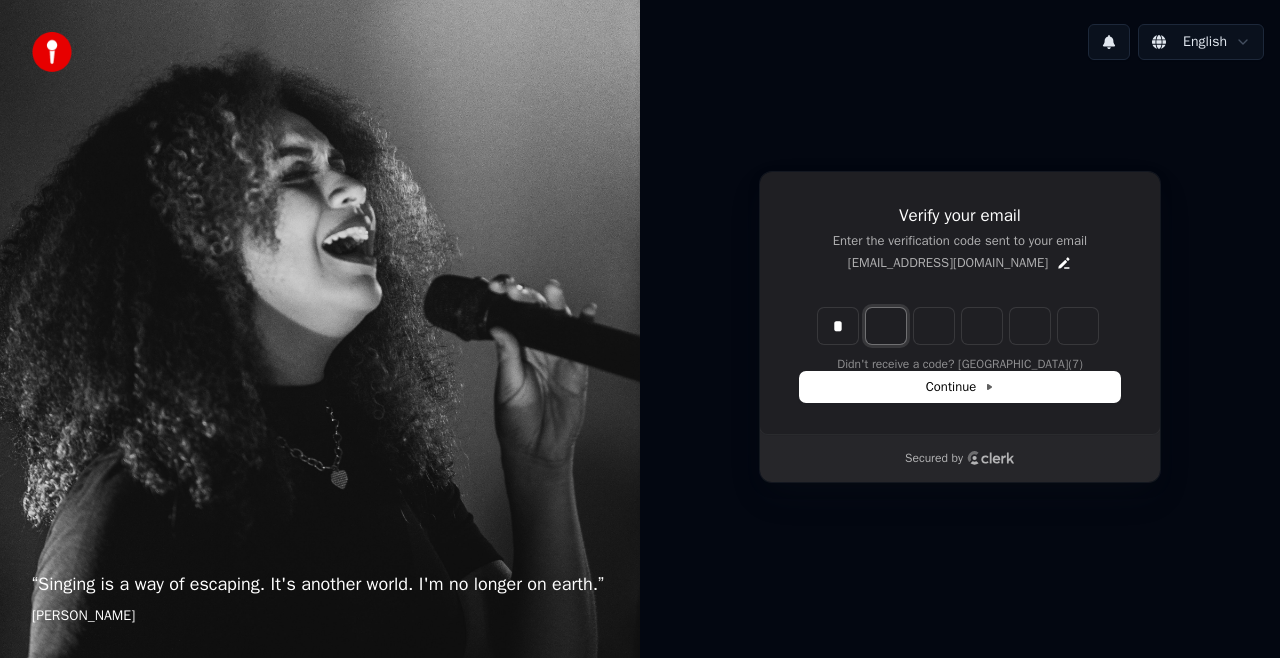 type on "*" 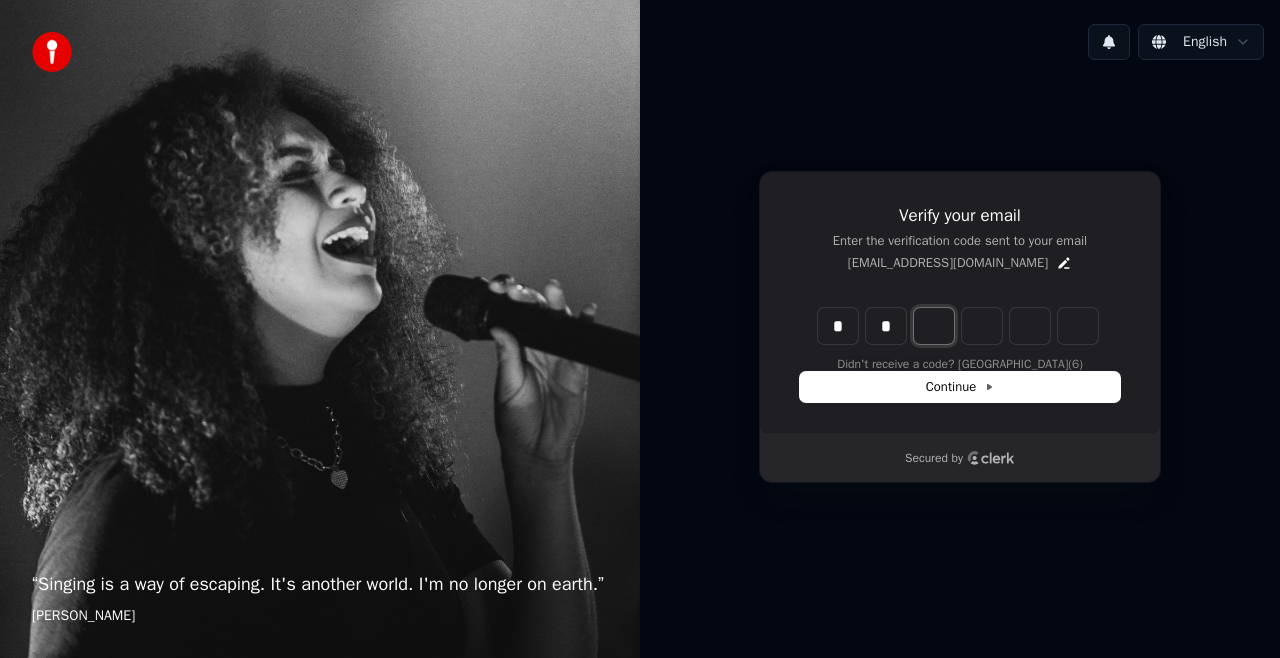 type on "*" 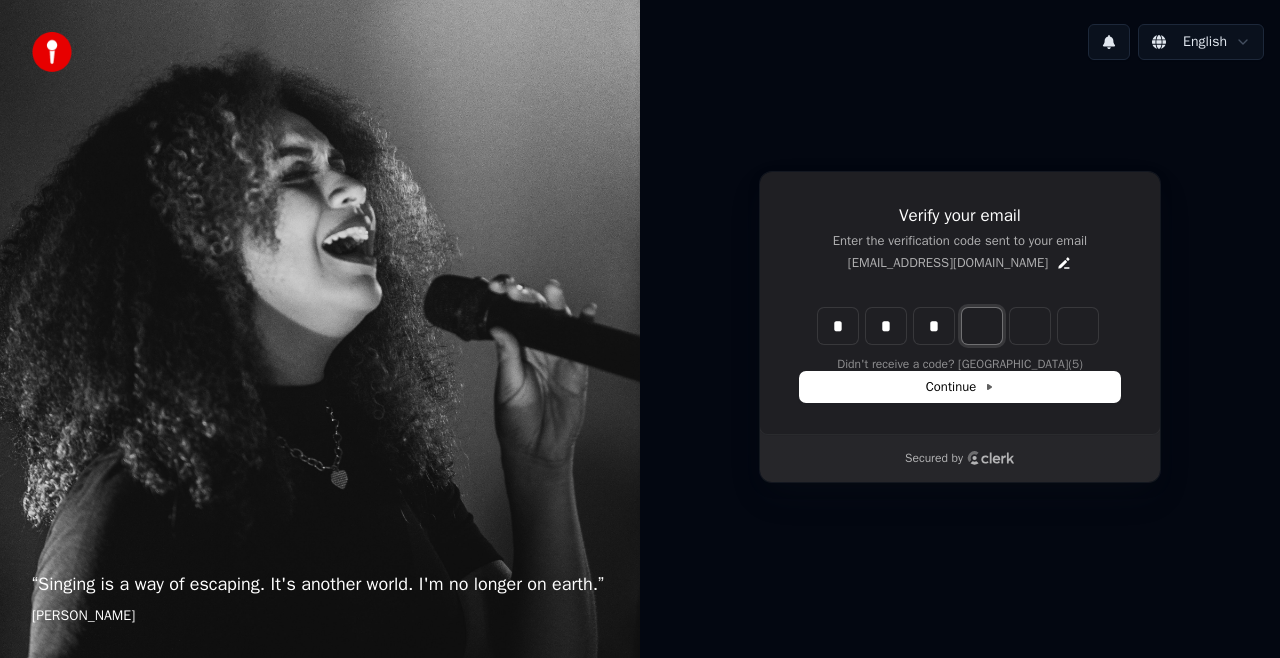 type on "*" 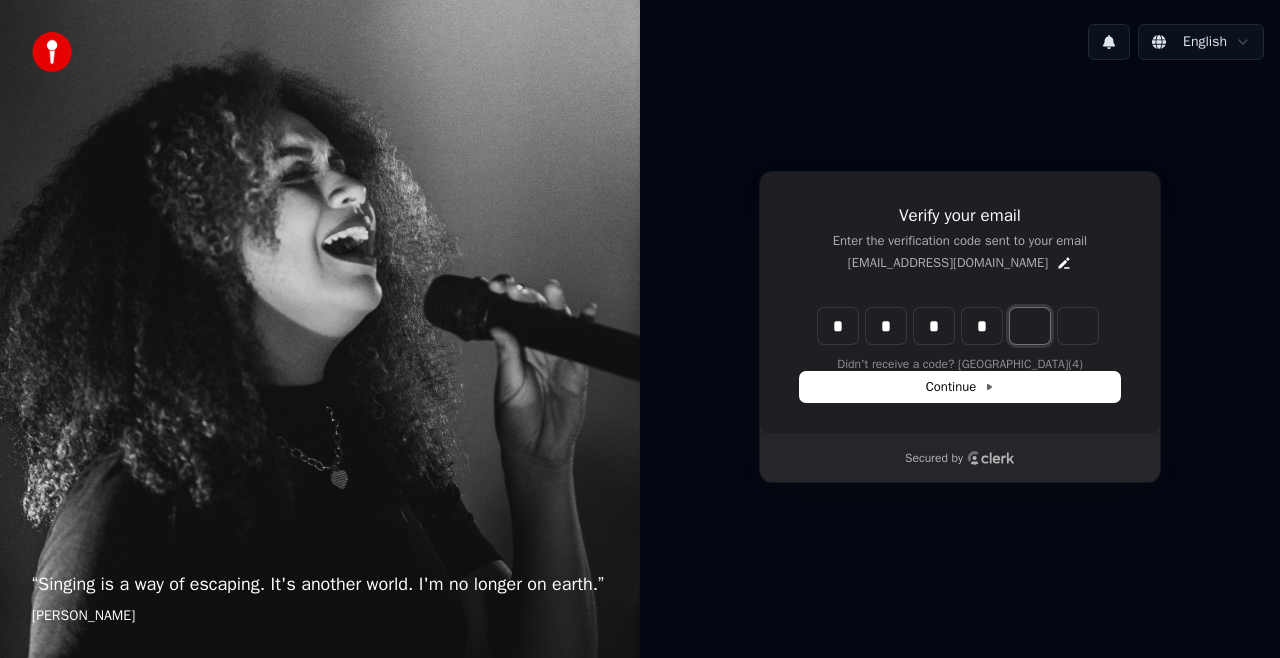 type on "*" 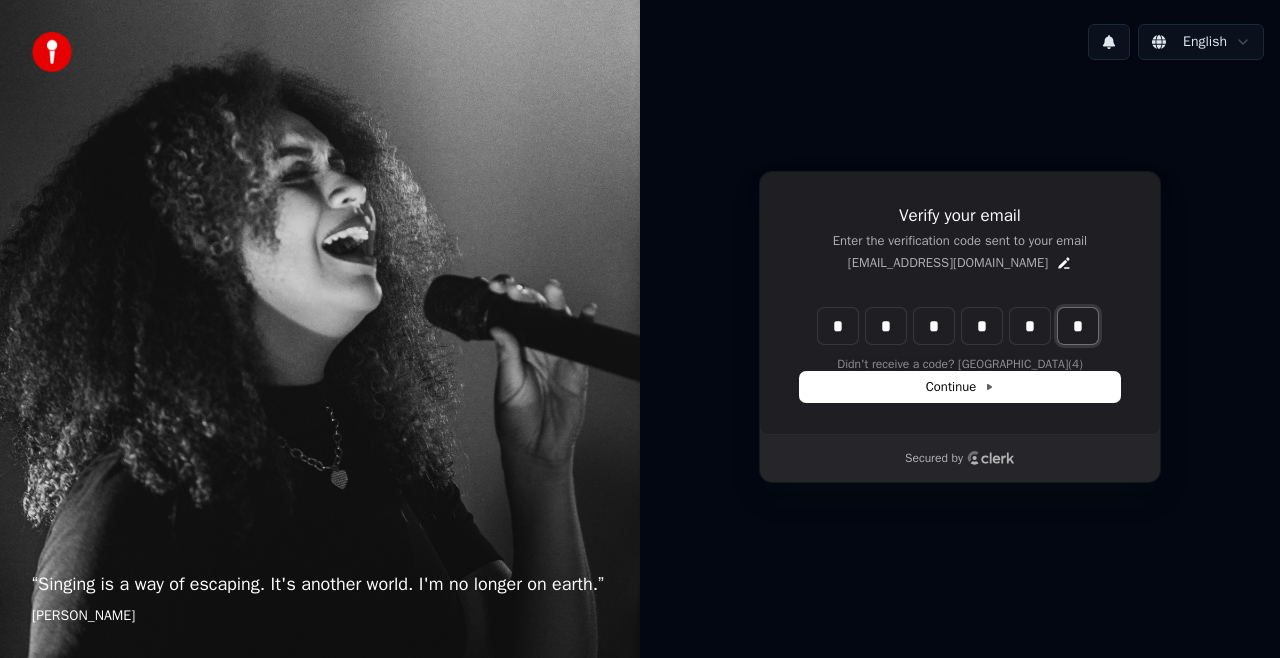type on "*" 